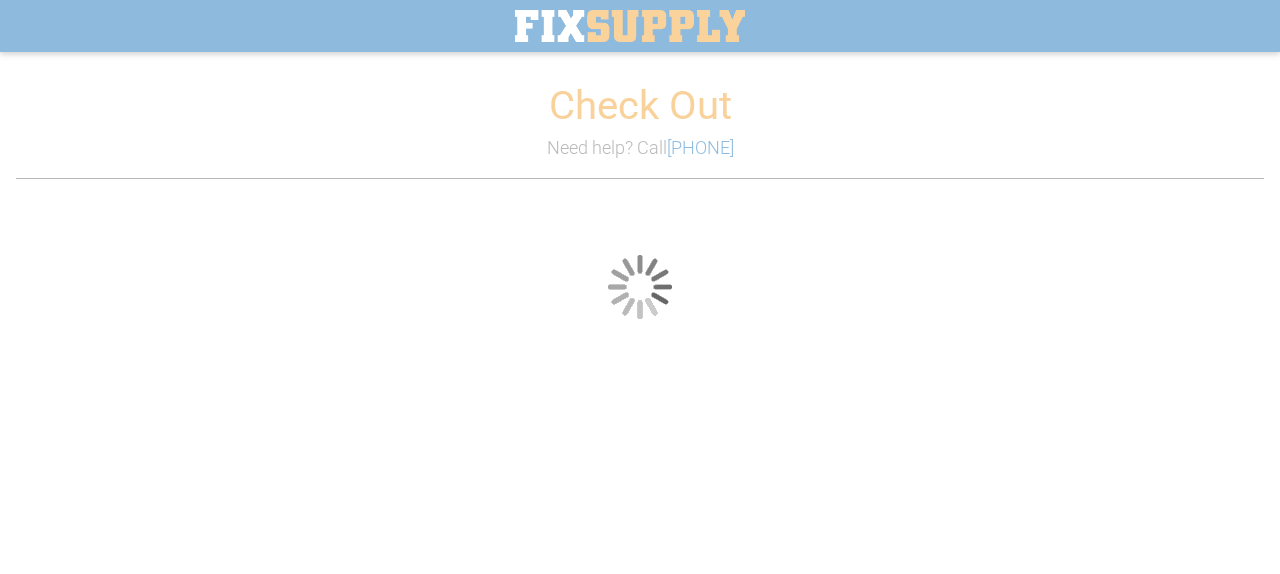 scroll, scrollTop: 0, scrollLeft: 0, axis: both 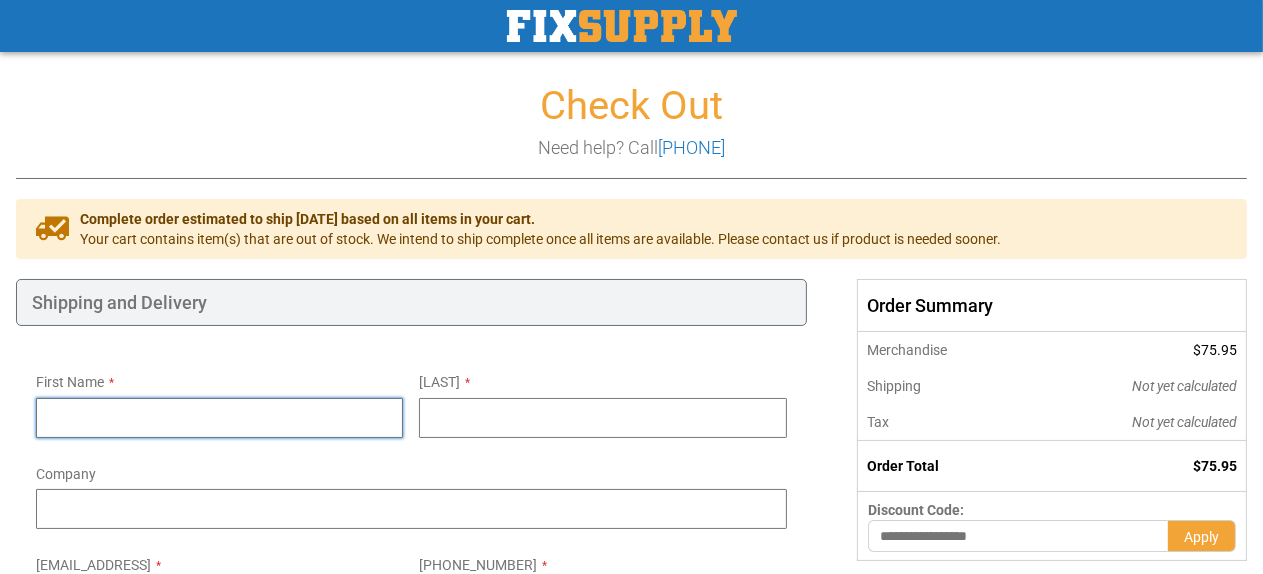 click on "First Name" at bounding box center [219, 418] 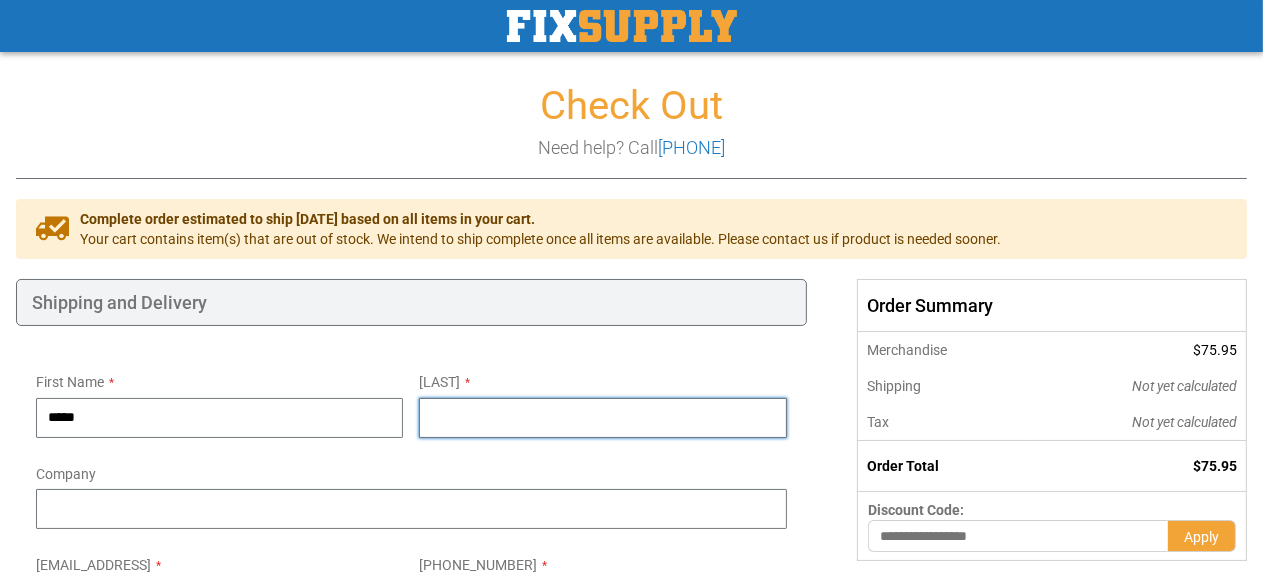 type on "******" 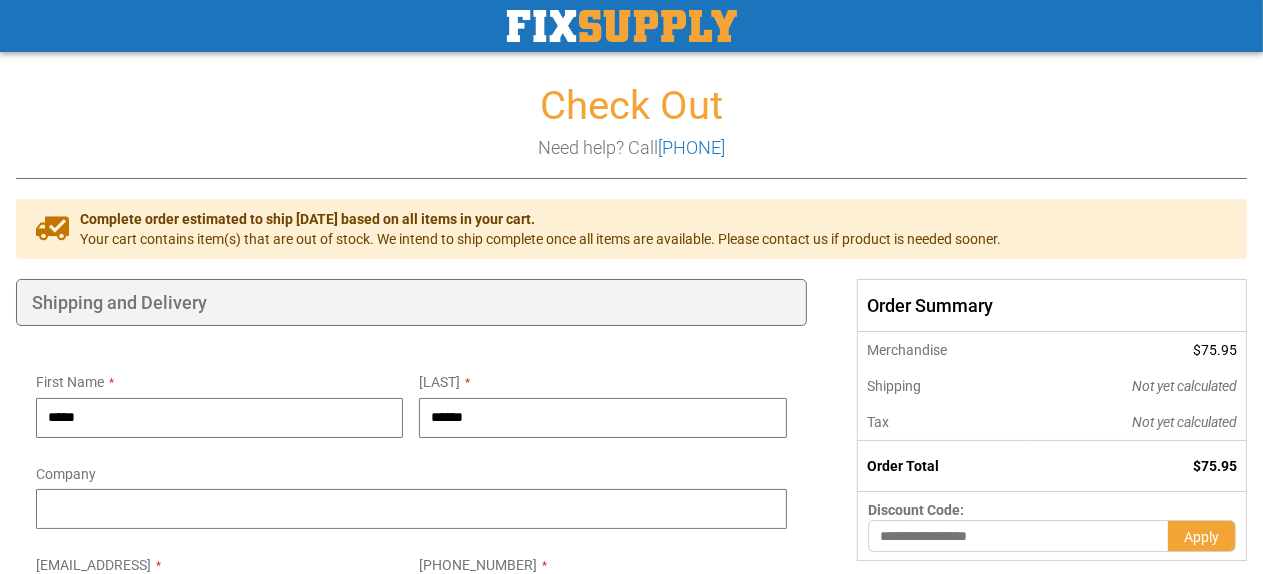 type on "**********" 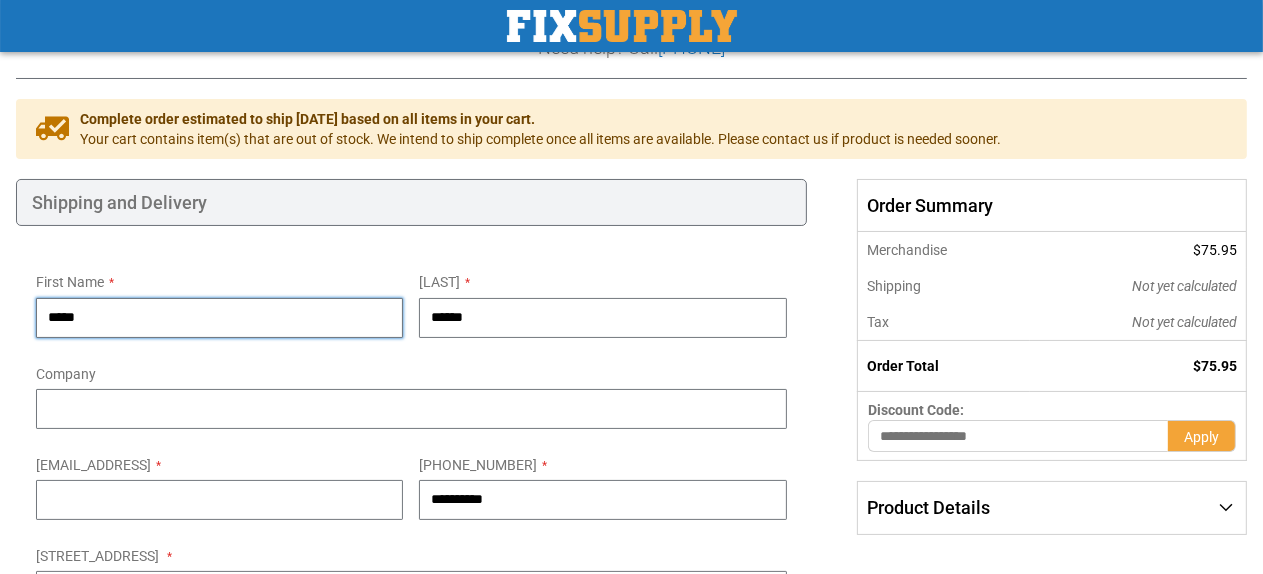 scroll, scrollTop: 200, scrollLeft: 0, axis: vertical 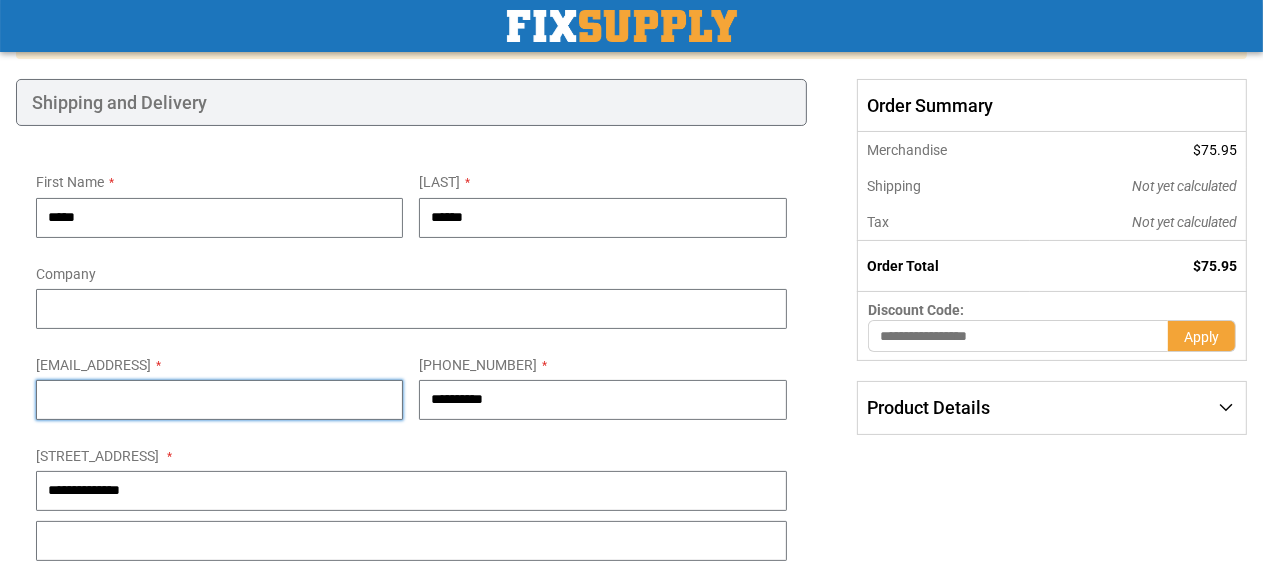 click on "[EMAIL_ADDRESS]" at bounding box center (219, 400) 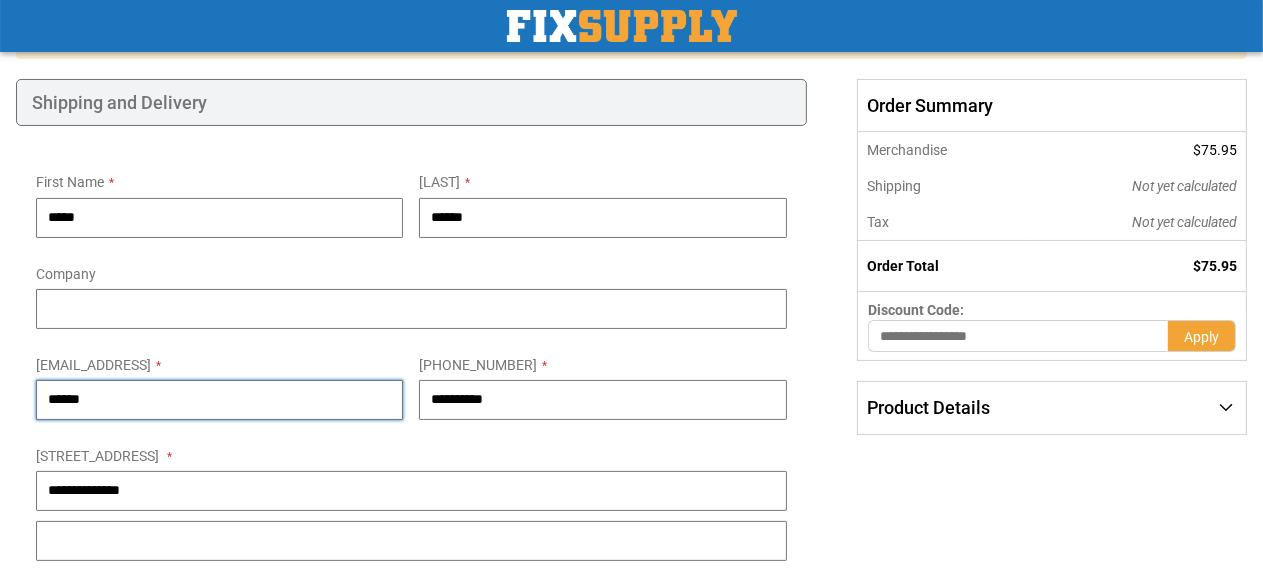 click on "******" at bounding box center [219, 400] 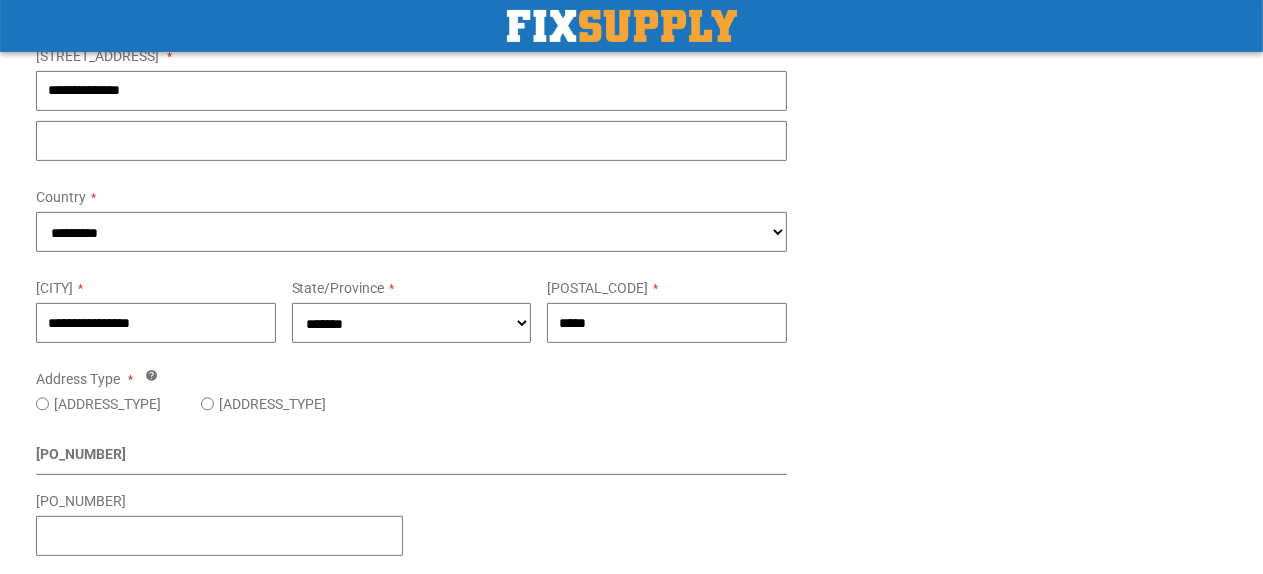 scroll, scrollTop: 700, scrollLeft: 0, axis: vertical 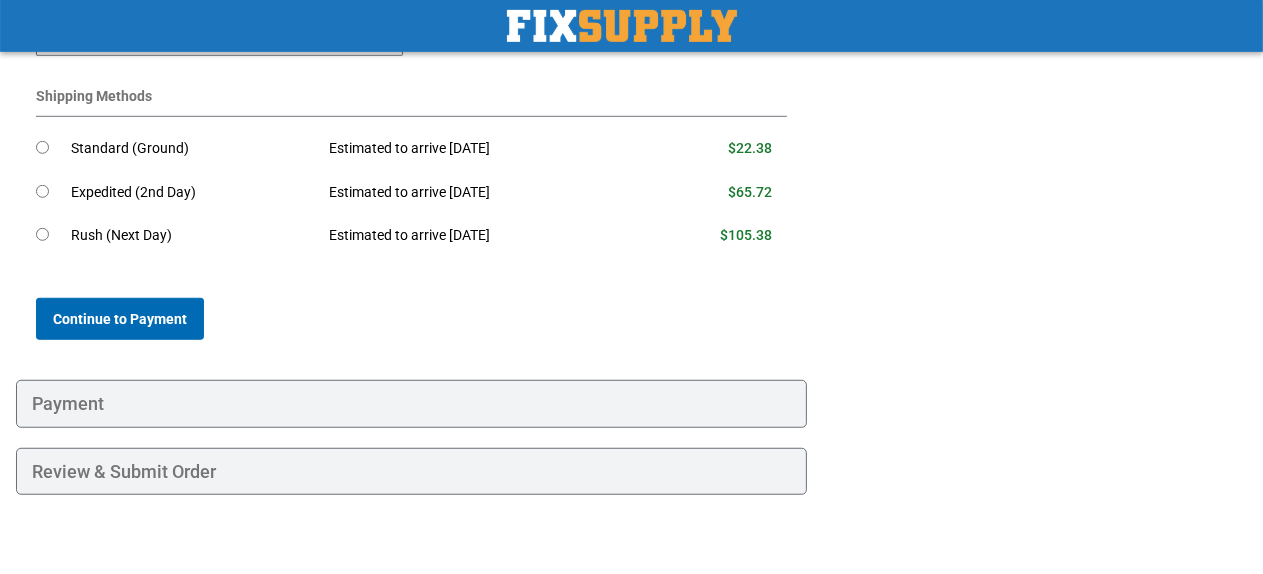 click on "Continue to Payment" at bounding box center [120, 319] 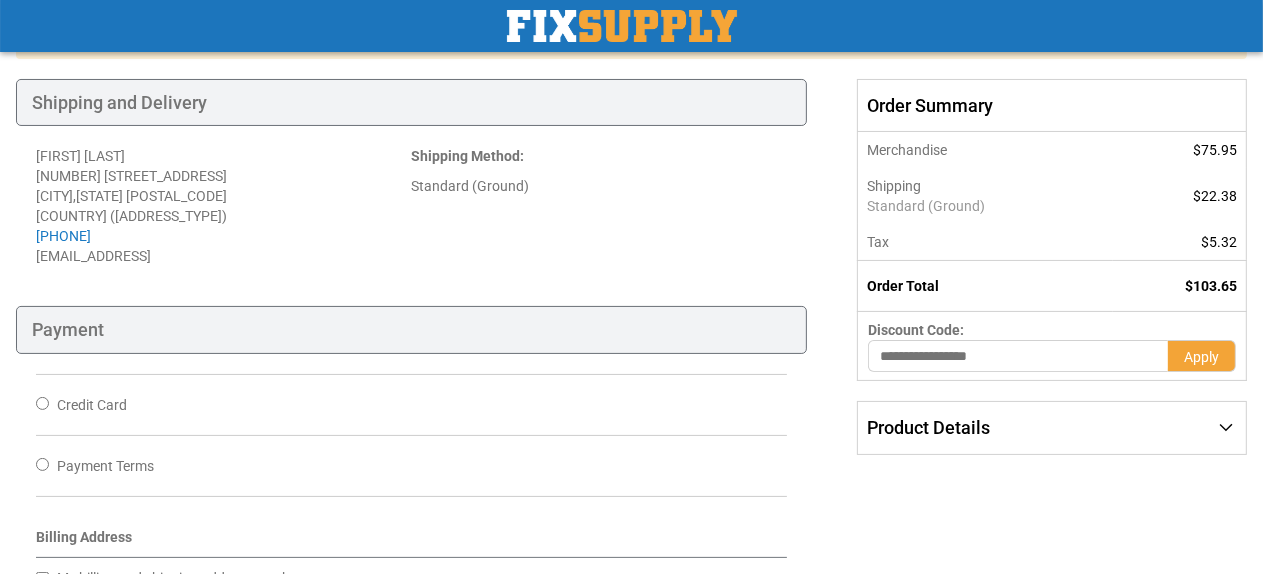scroll, scrollTop: 300, scrollLeft: 0, axis: vertical 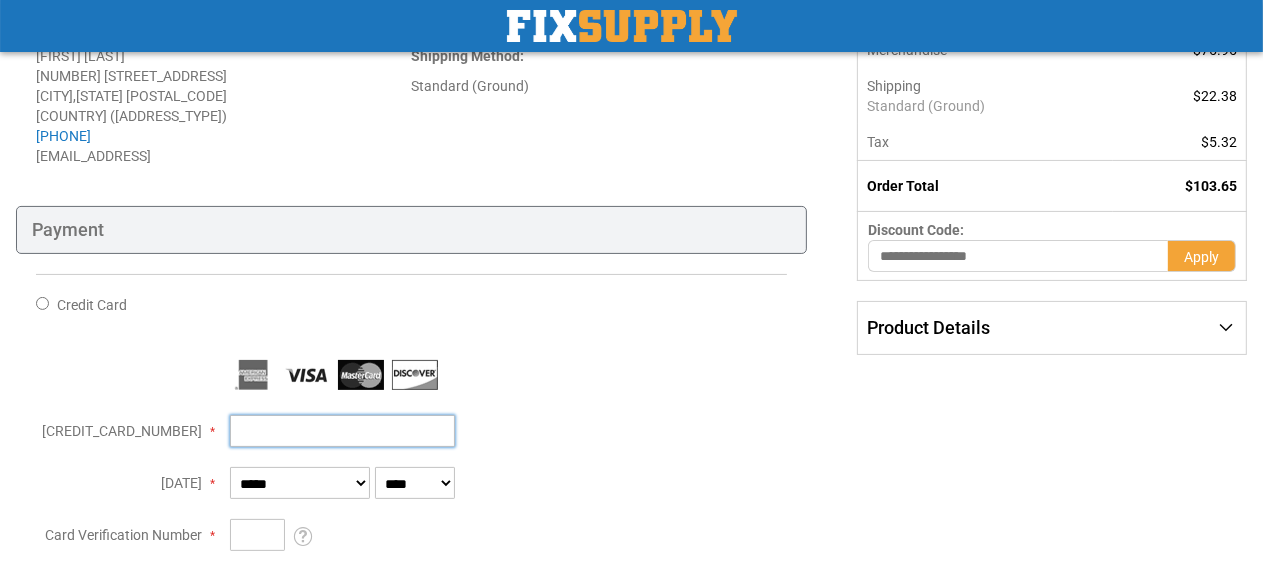 click on "[CREDIT_CARD_NUMBER]" at bounding box center (342, 431) 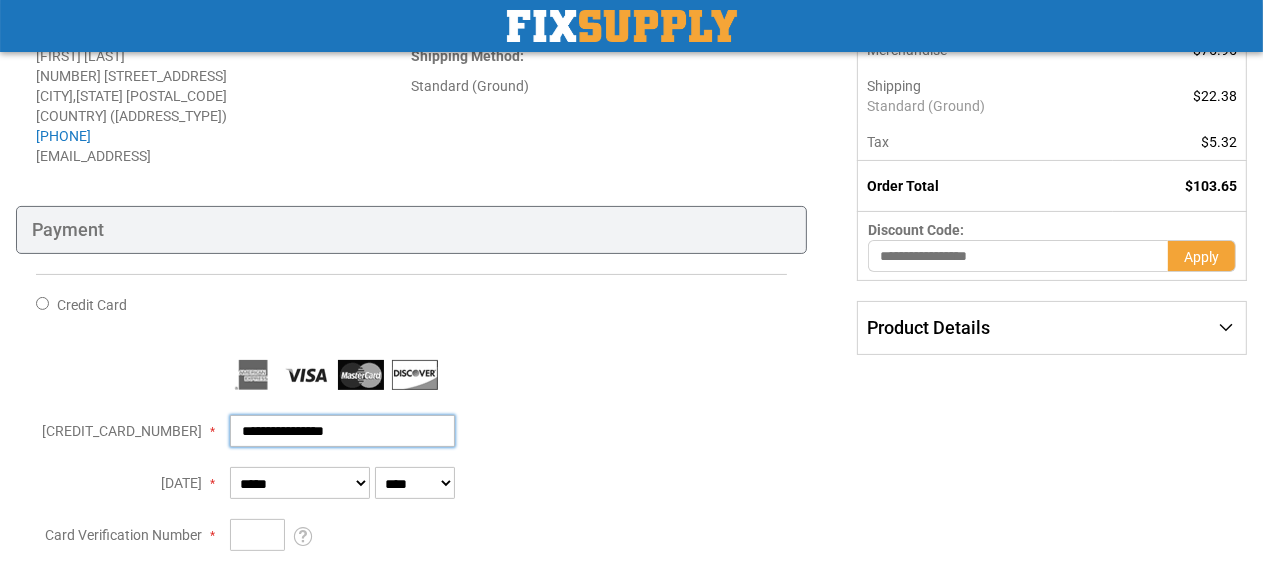 type on "**********" 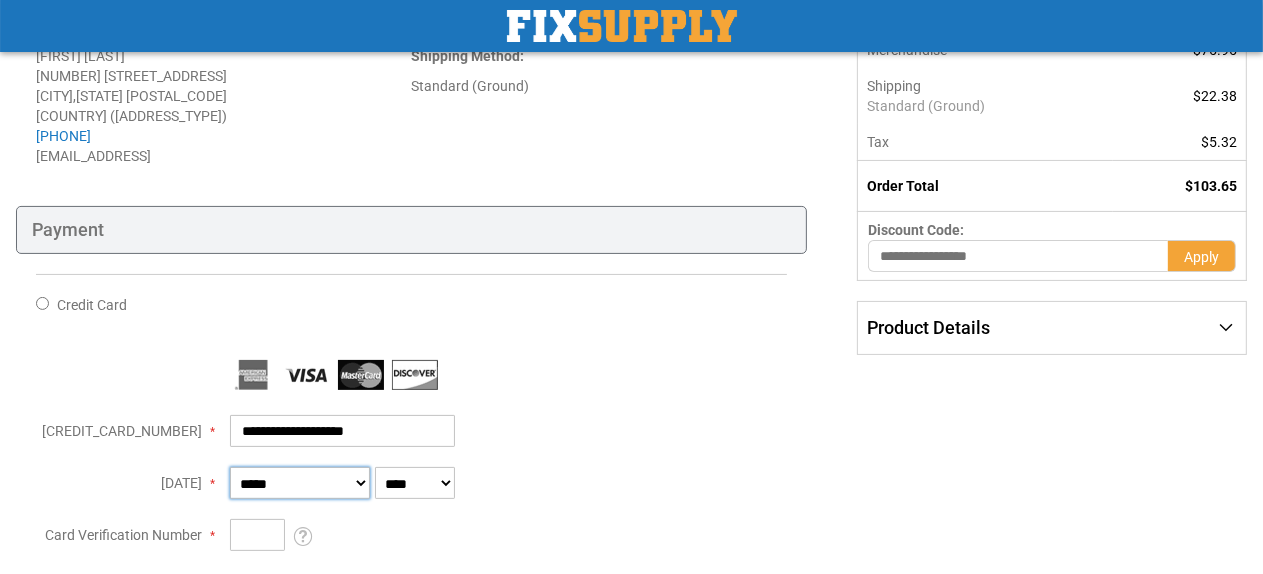 select on "**" 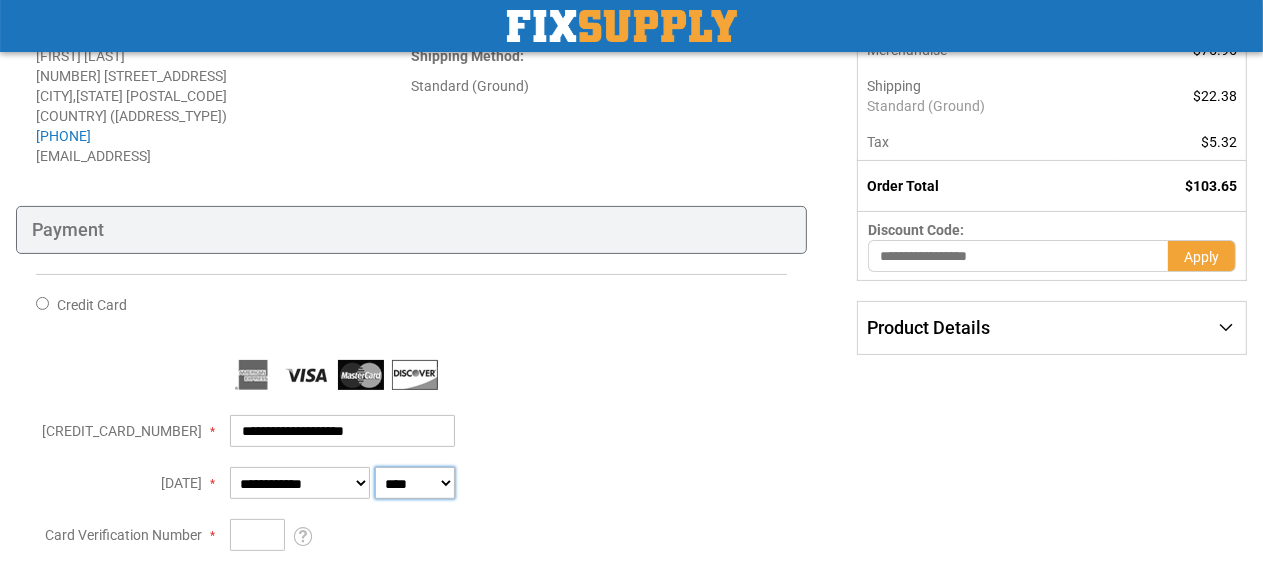 select on "****" 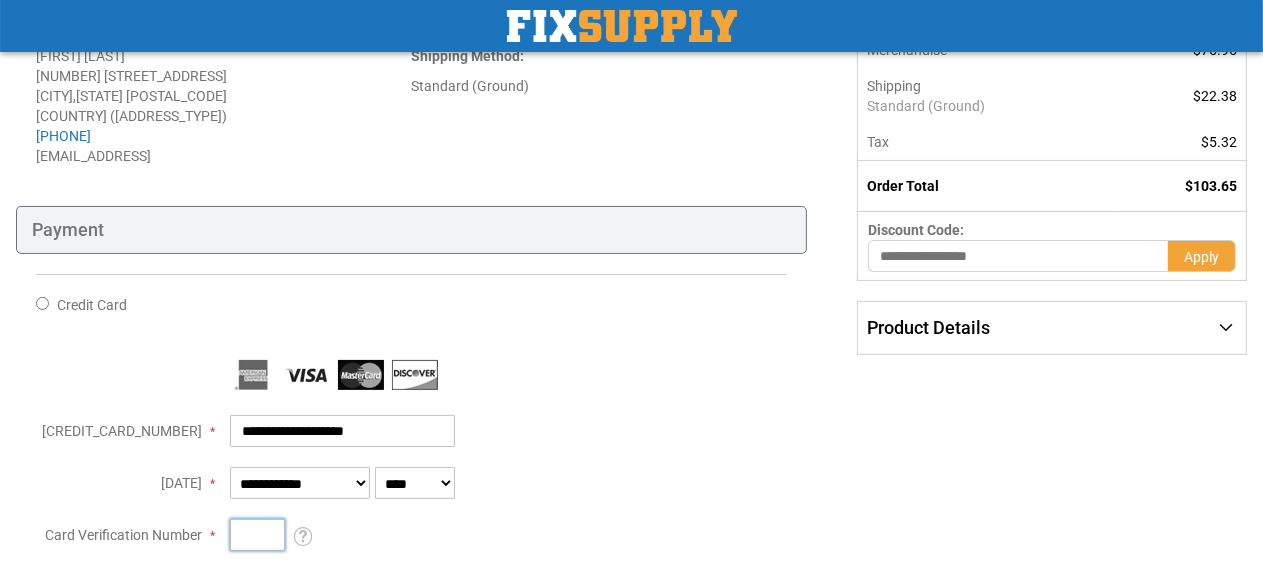 type on "***" 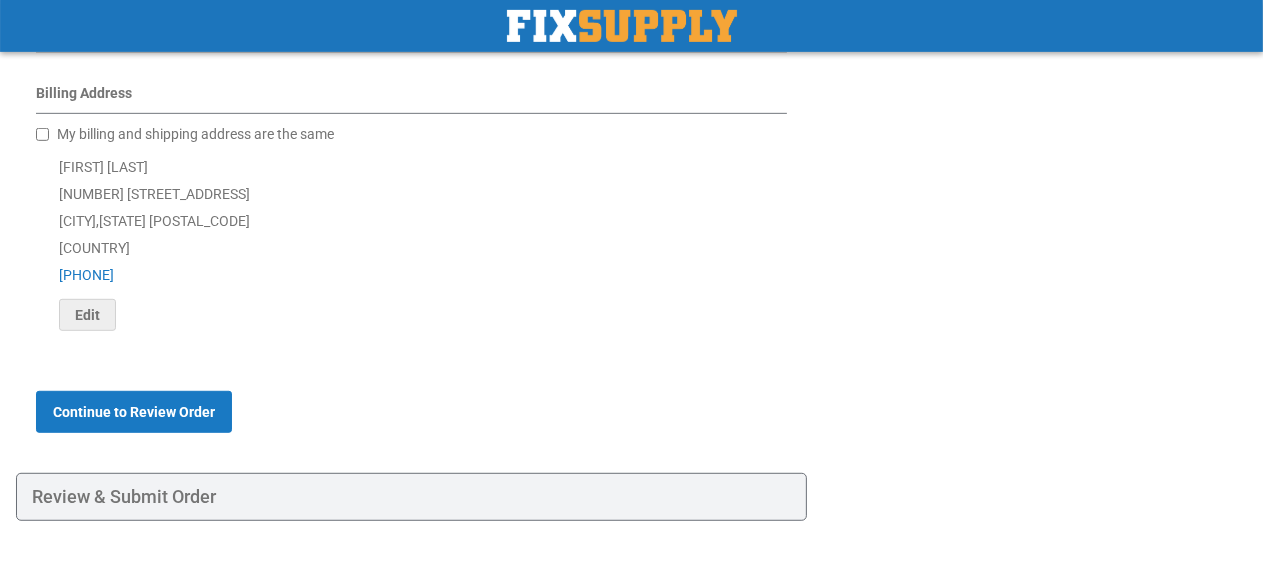 scroll, scrollTop: 946, scrollLeft: 0, axis: vertical 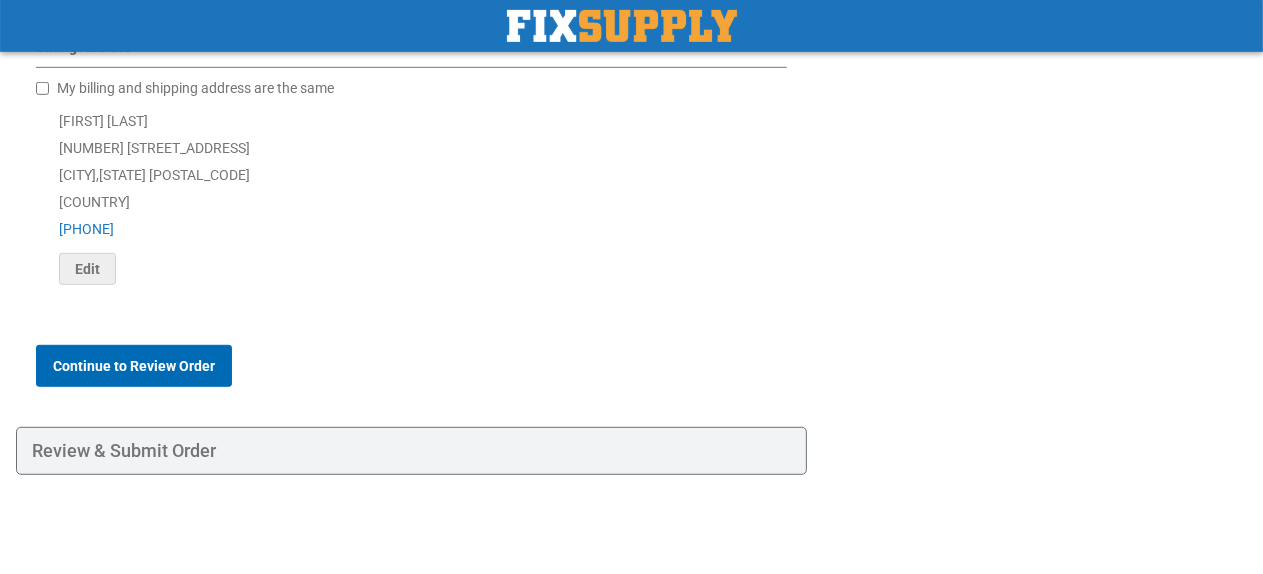 click on "Continue to Review Order" at bounding box center (134, 366) 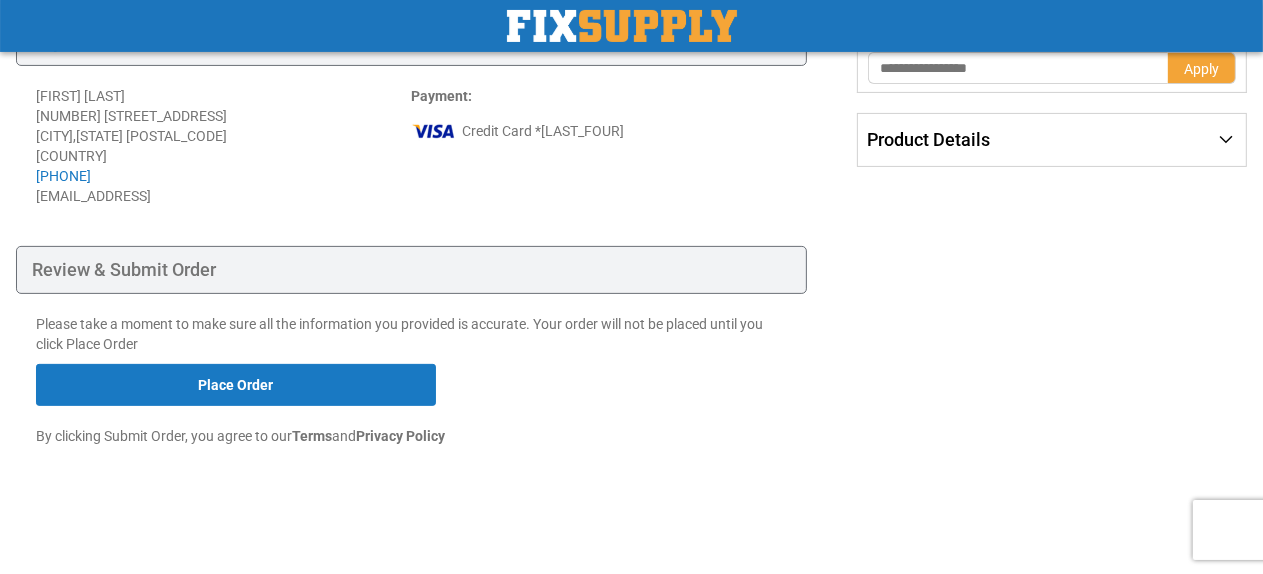 scroll, scrollTop: 388, scrollLeft: 0, axis: vertical 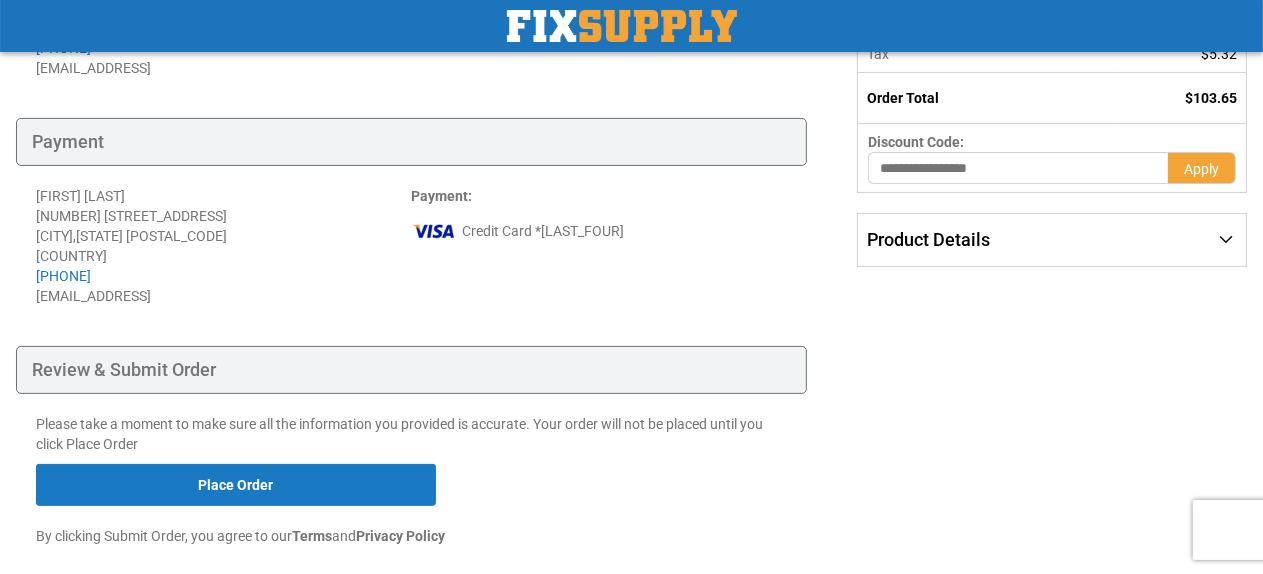 click on "Product Details" at bounding box center [1052, 240] 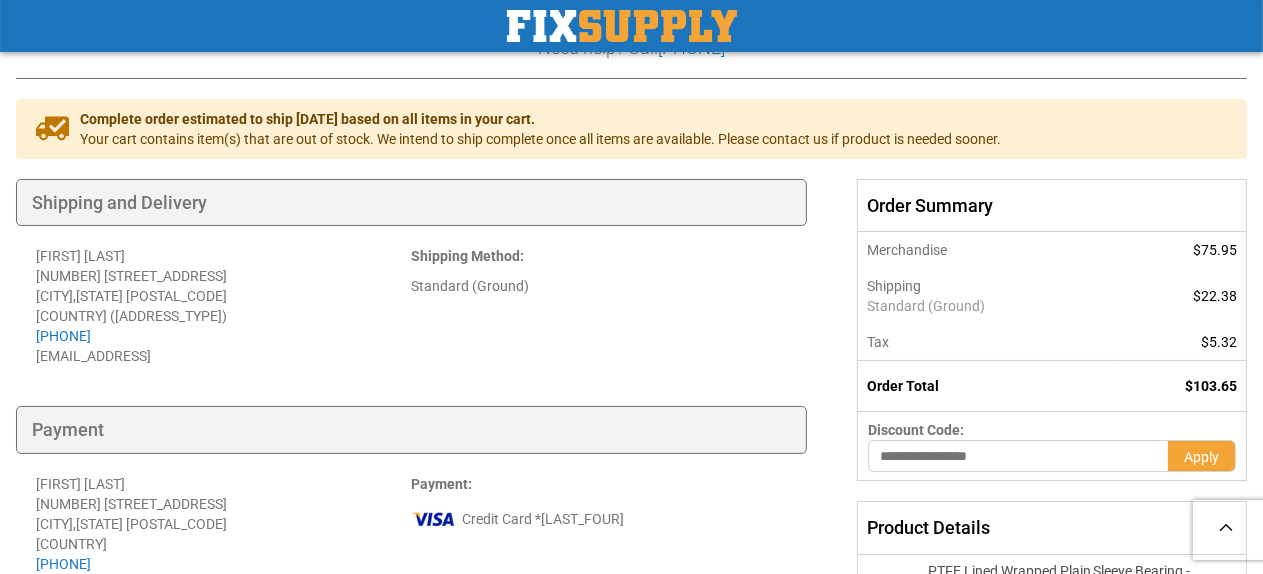 scroll, scrollTop: 0, scrollLeft: 0, axis: both 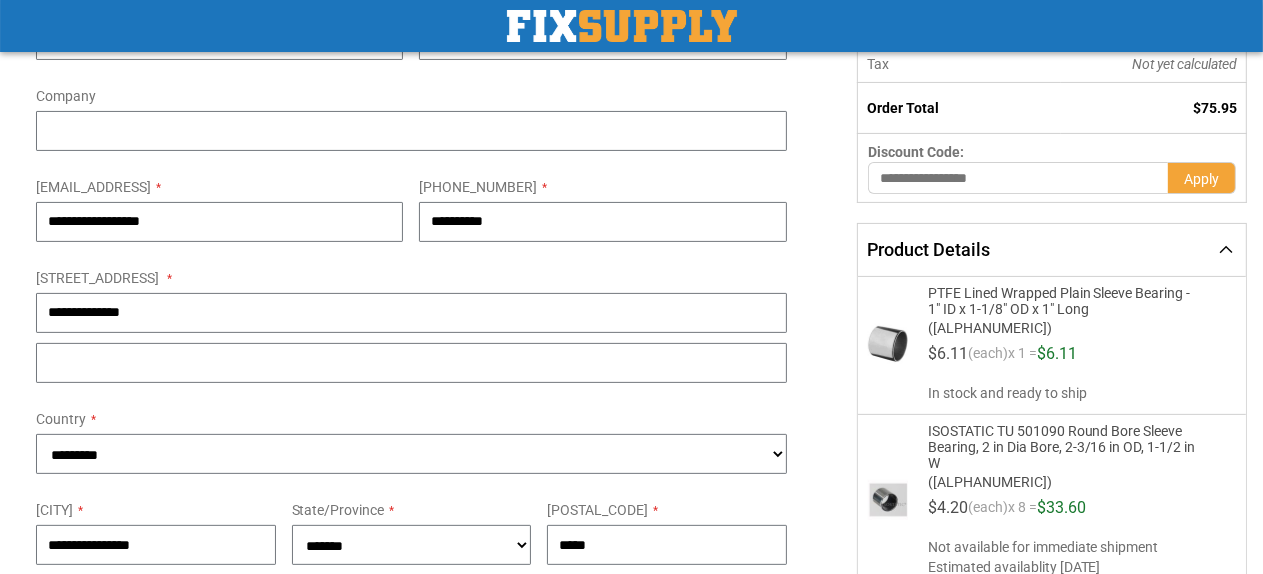 click on "PTFE Lined Wrapped Plain Sleeve Bearing - 1" ID x 1-1/8" OD x 1" Long" at bounding box center (1066, 301) 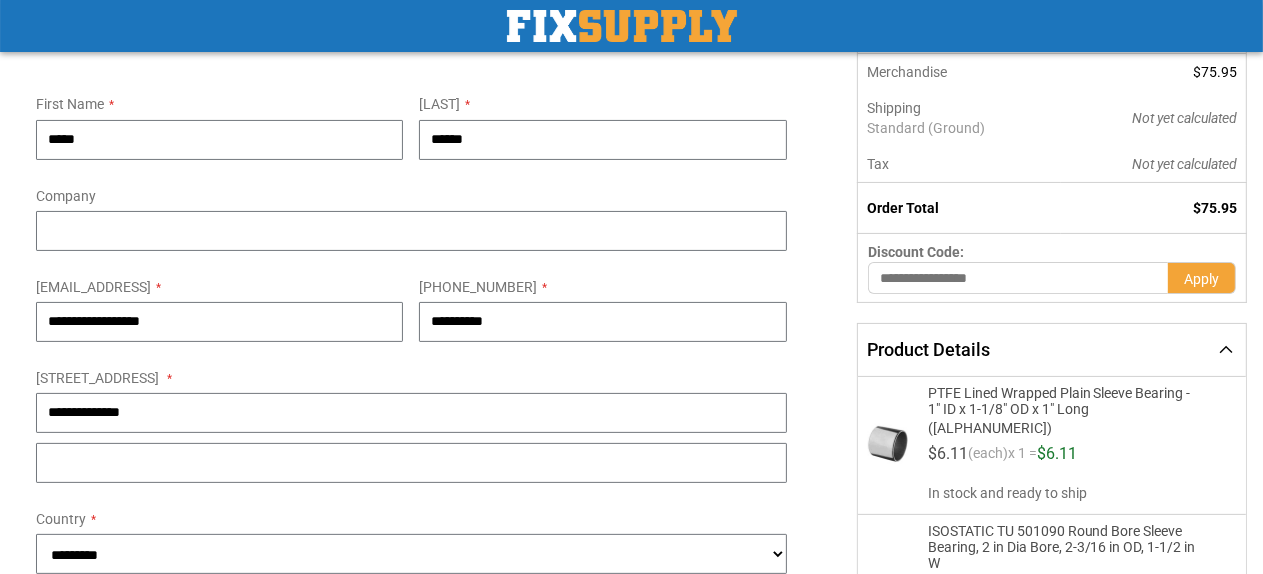 click at bounding box center (888, 444) 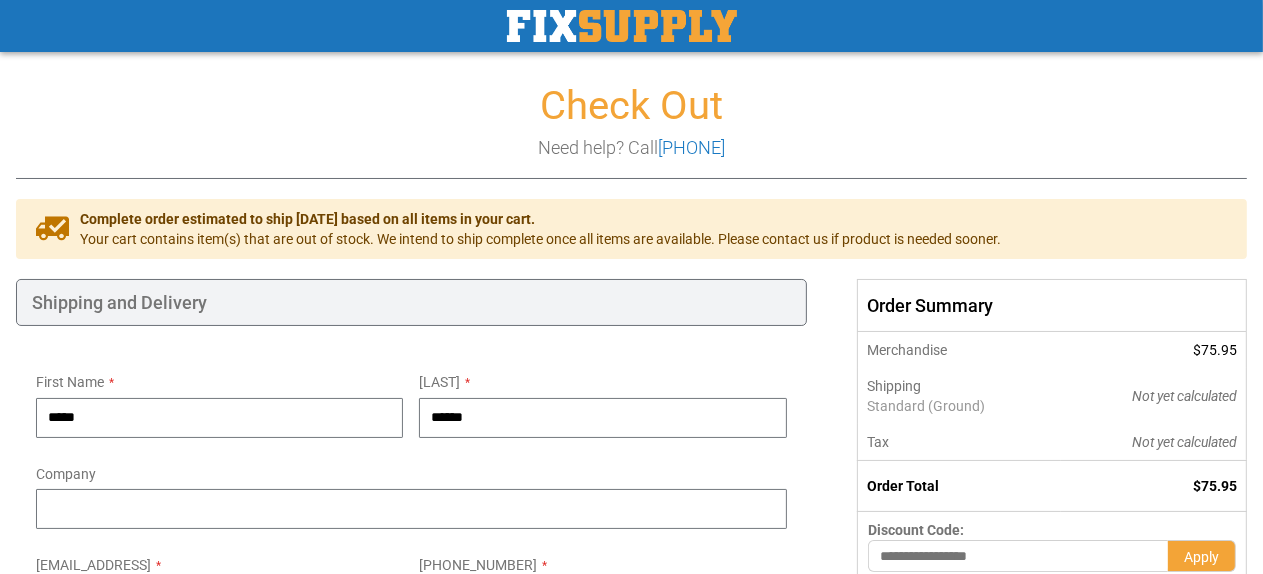 scroll, scrollTop: 100, scrollLeft: 0, axis: vertical 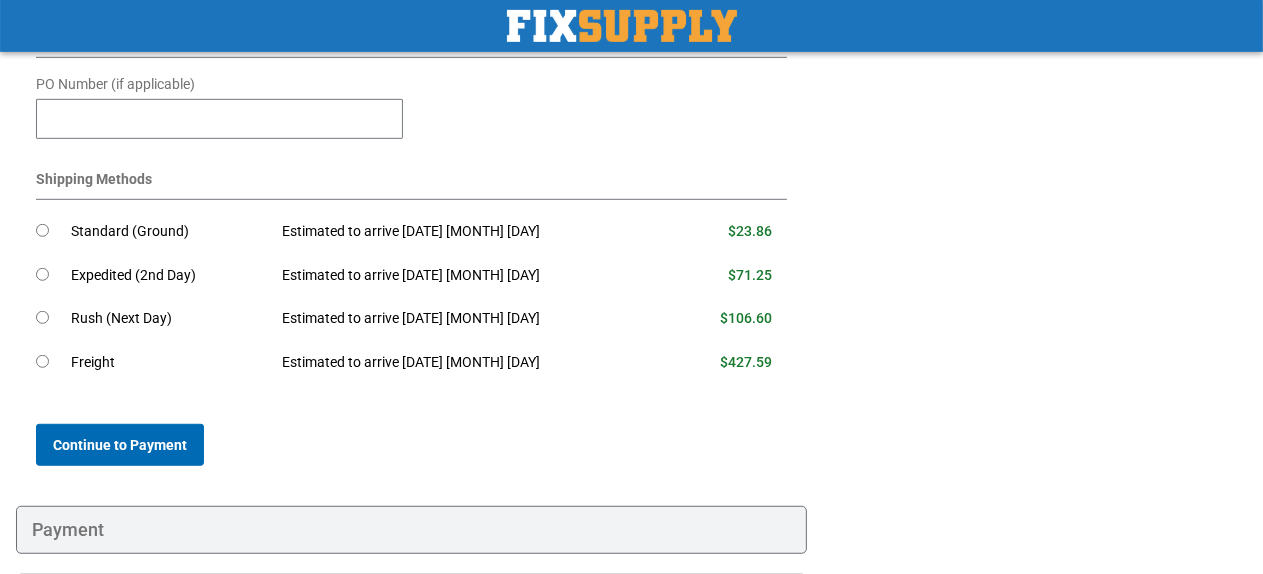 click on "Continue to Payment" at bounding box center [120, 445] 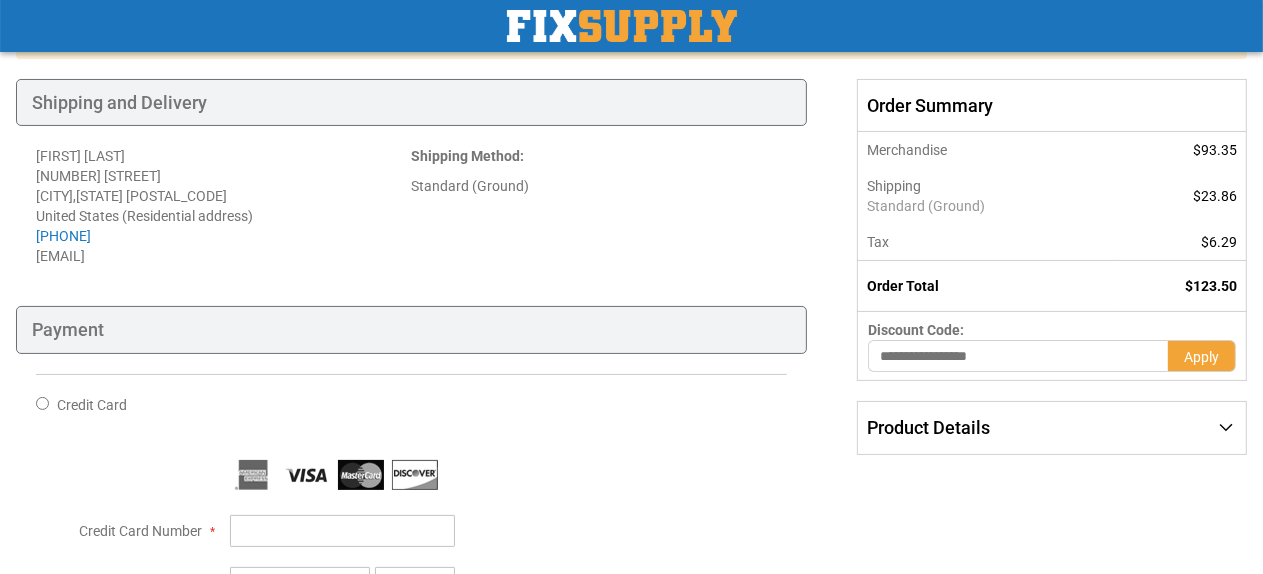 scroll, scrollTop: 300, scrollLeft: 0, axis: vertical 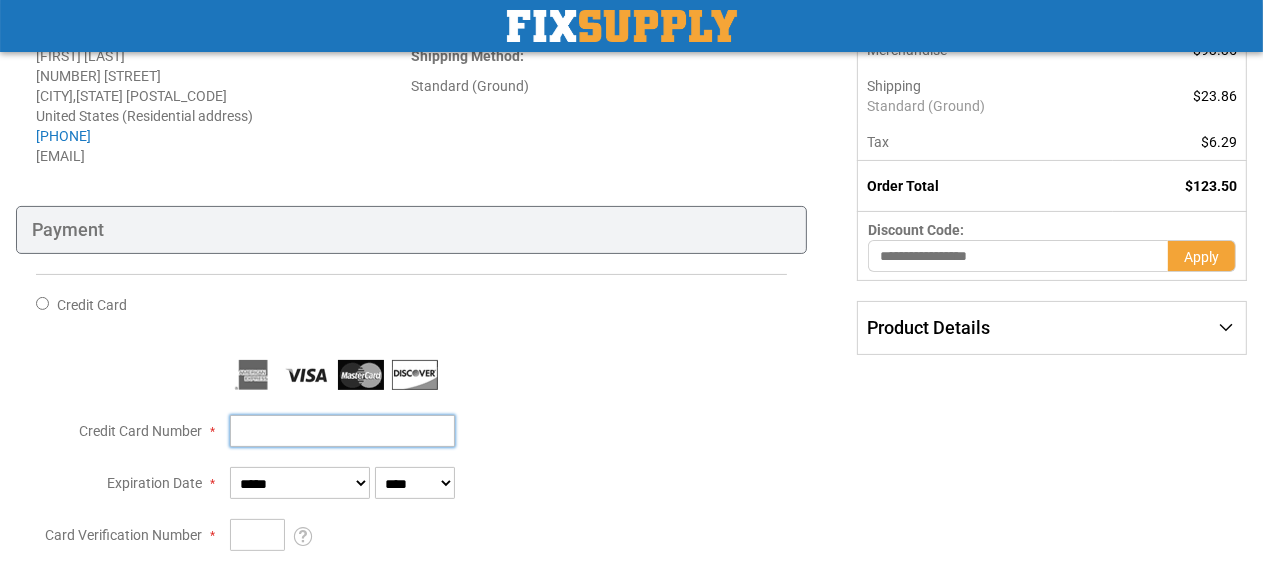 click on "[CREDIT_CARD_NUMBER]" at bounding box center (342, 431) 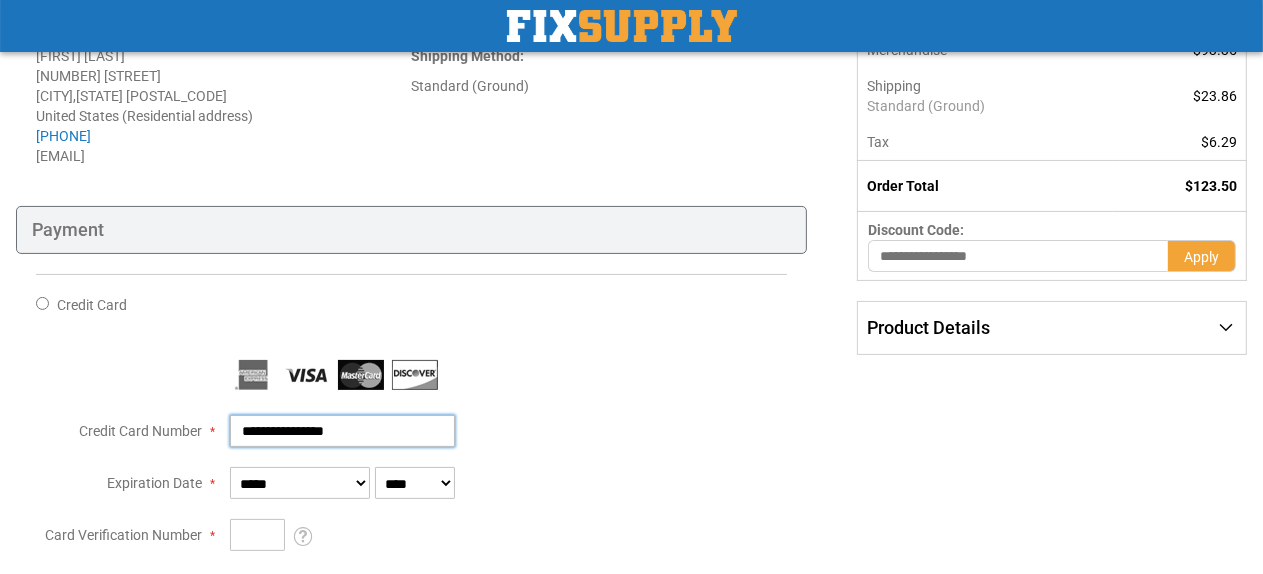 type on "**********" 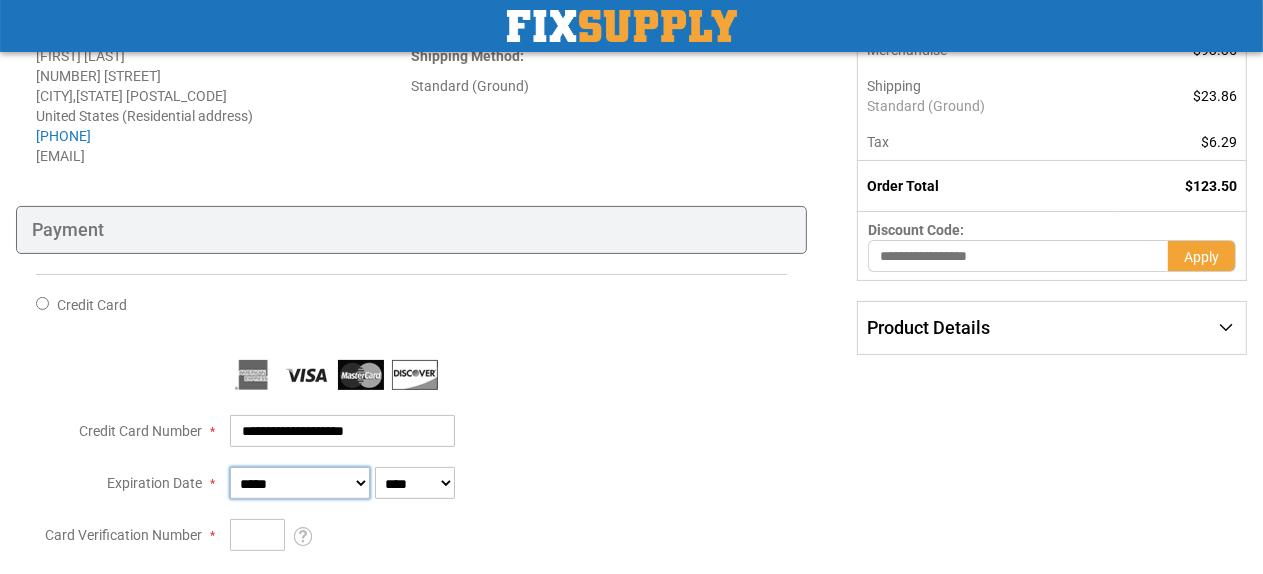 select on "**" 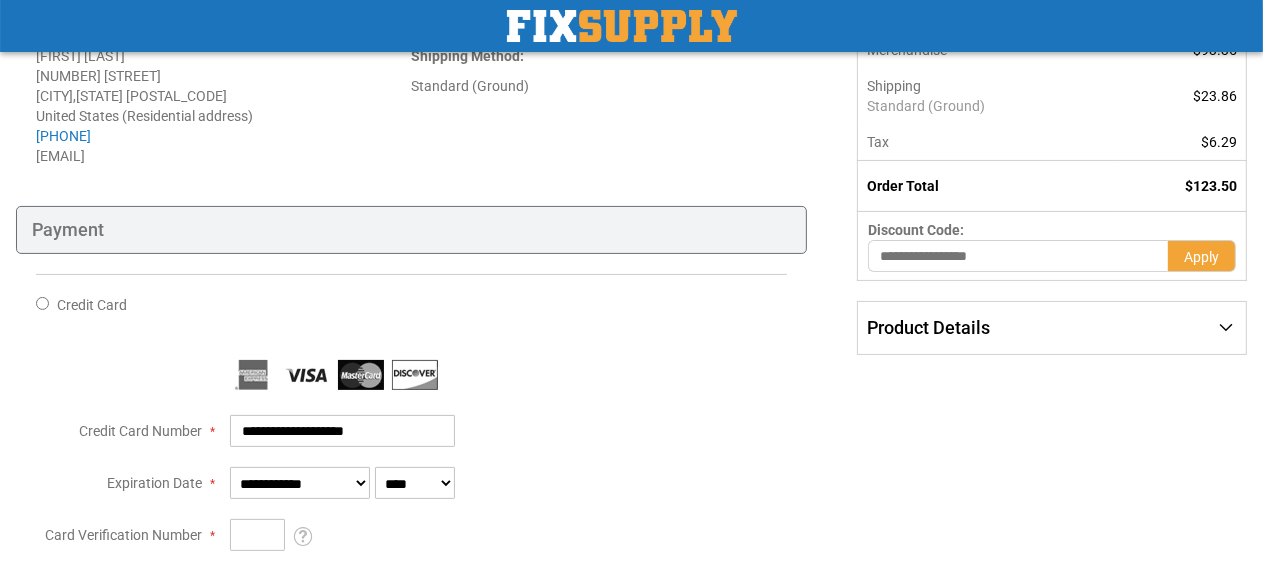select on "****" 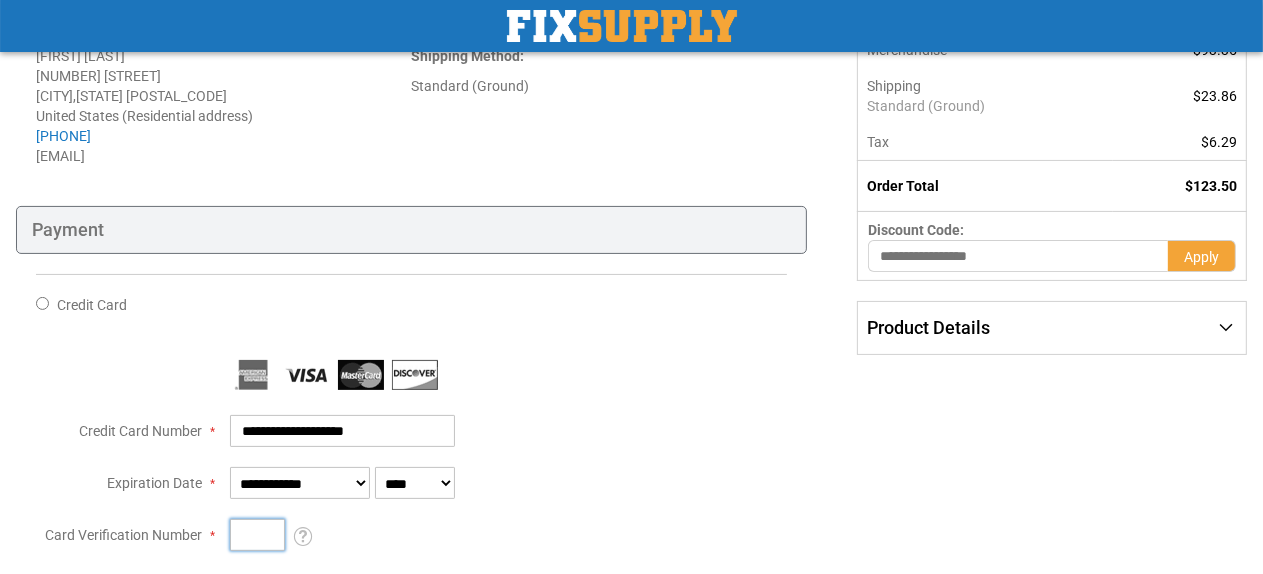 type on "***" 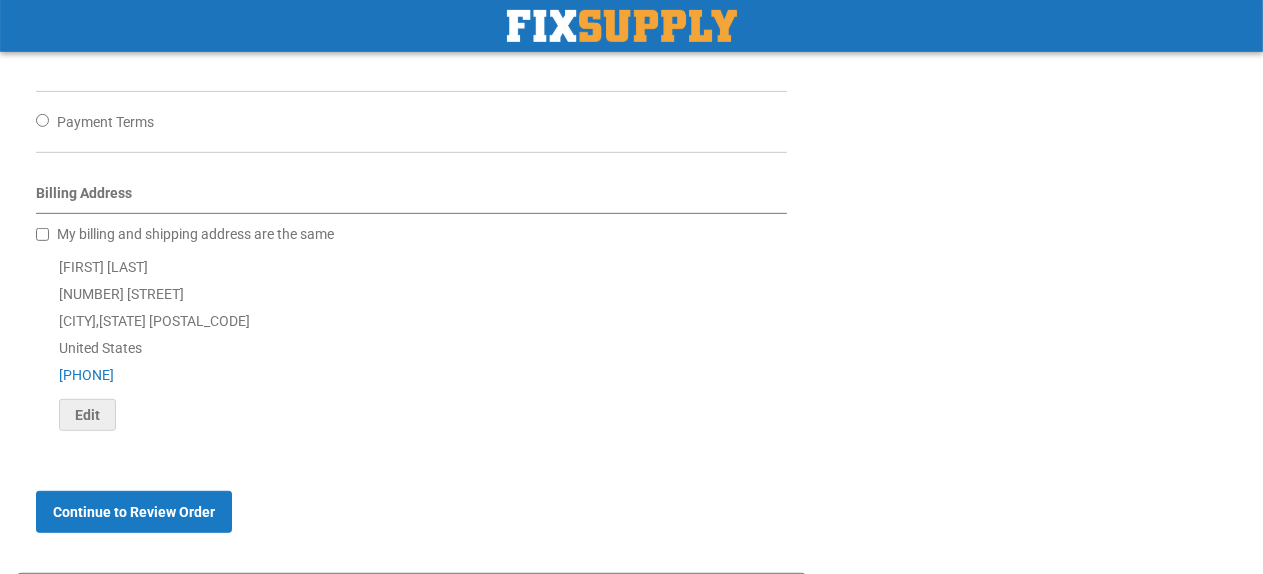 scroll, scrollTop: 900, scrollLeft: 0, axis: vertical 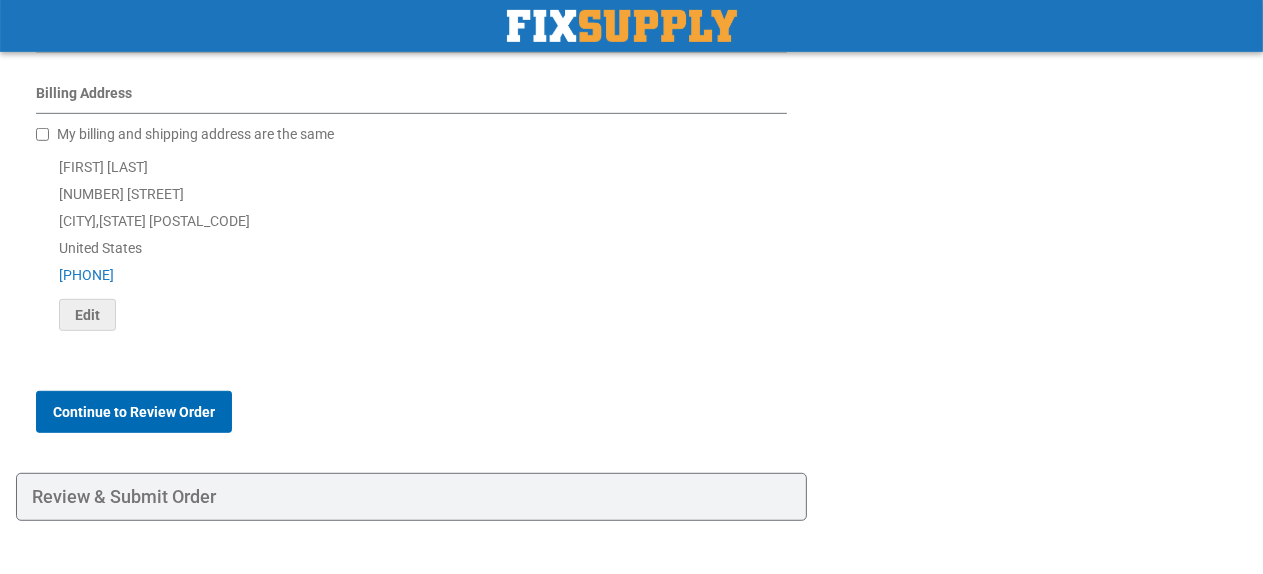 click on "Continue to Review Order" at bounding box center (134, 412) 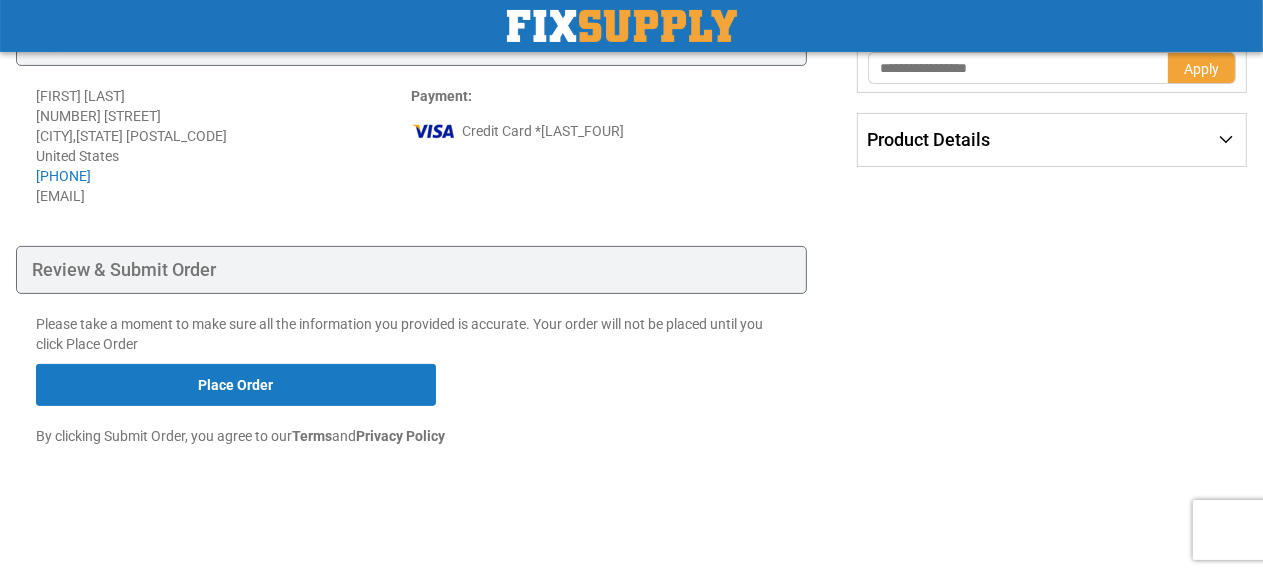 scroll, scrollTop: 388, scrollLeft: 0, axis: vertical 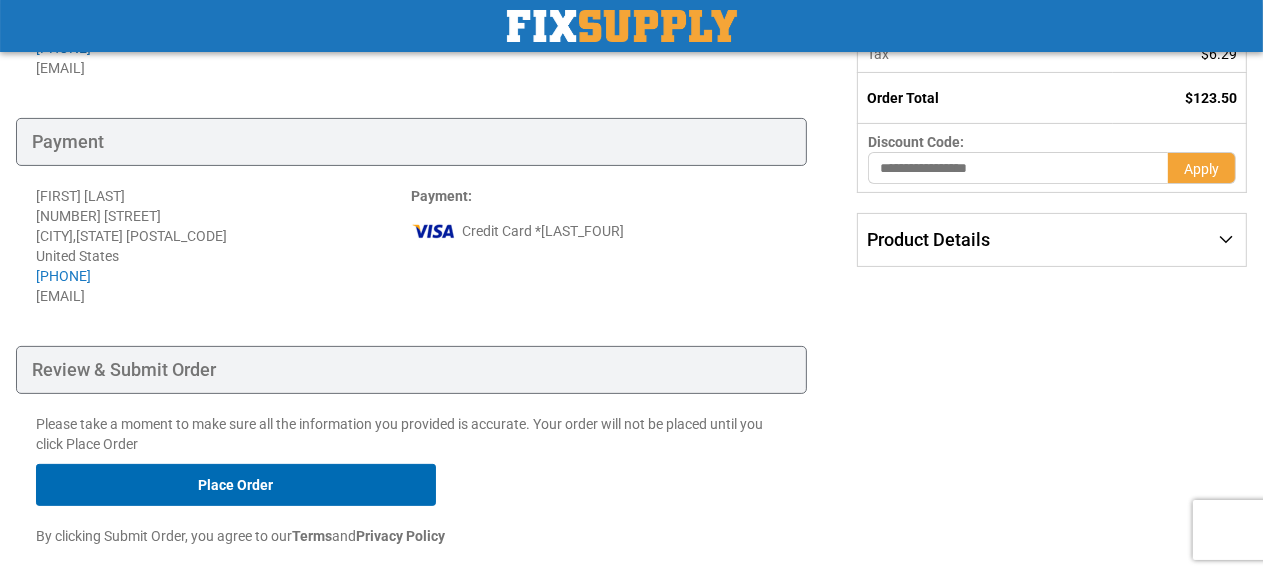click on "Place Order" at bounding box center (236, 485) 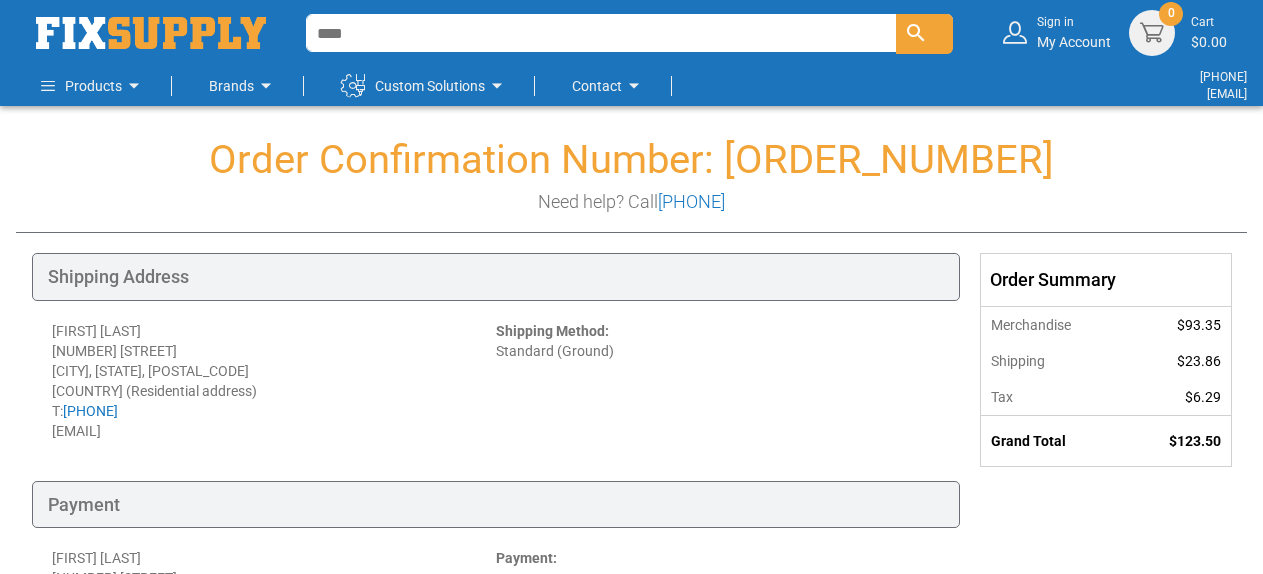 scroll, scrollTop: 0, scrollLeft: 0, axis: both 